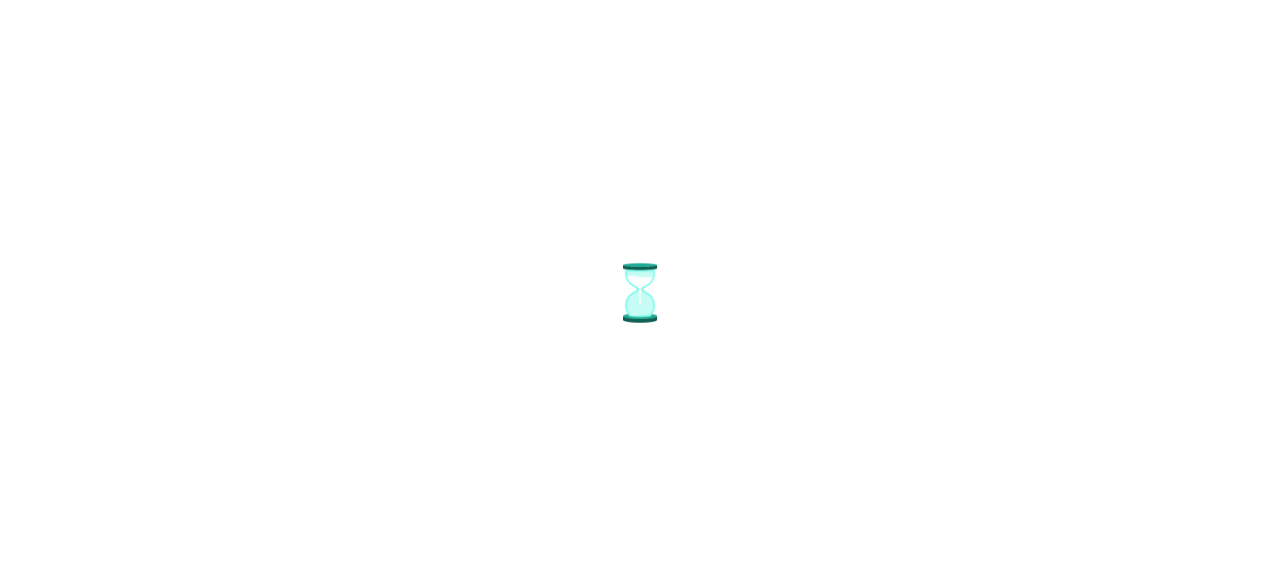 scroll, scrollTop: 0, scrollLeft: 0, axis: both 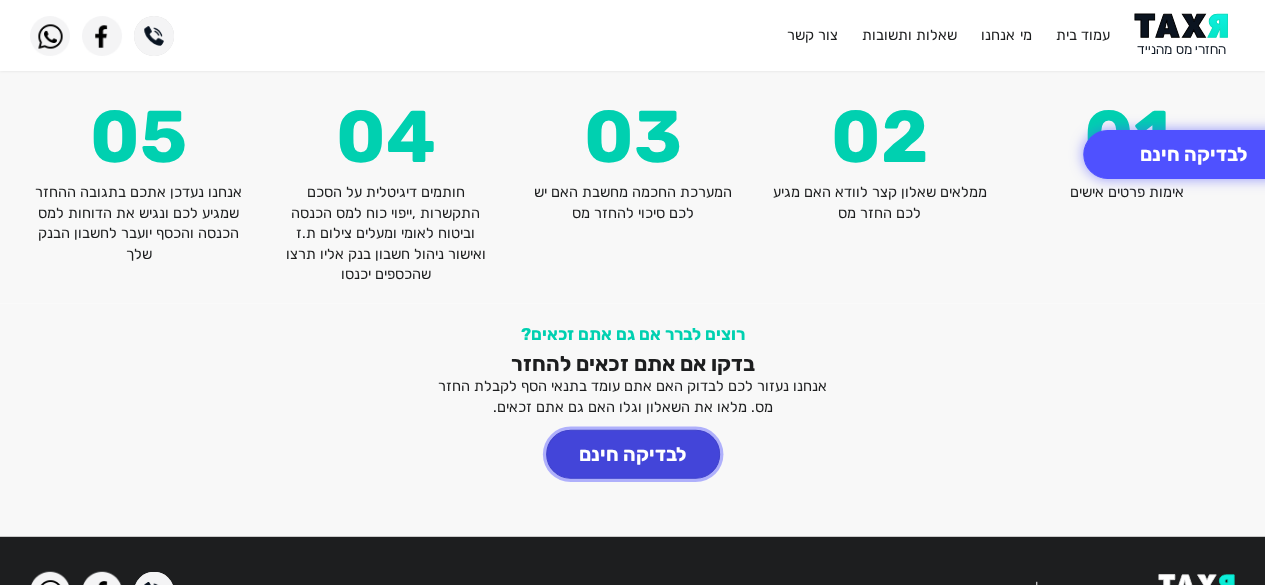 click on "לבדיקה חינם" at bounding box center [633, 454] 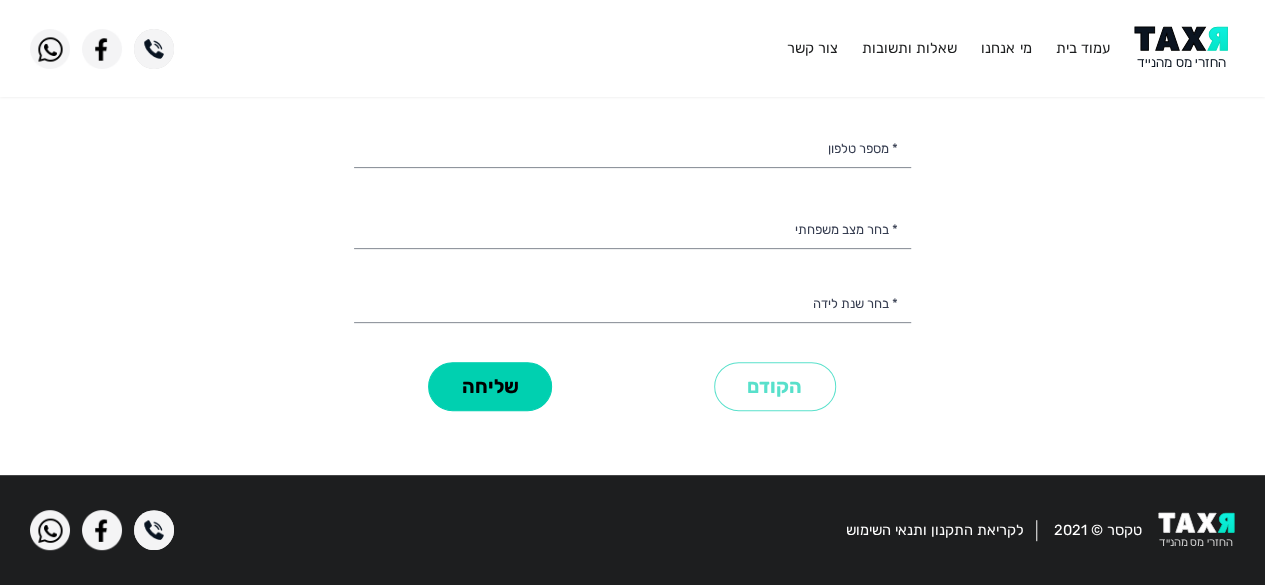 scroll, scrollTop: 0, scrollLeft: 0, axis: both 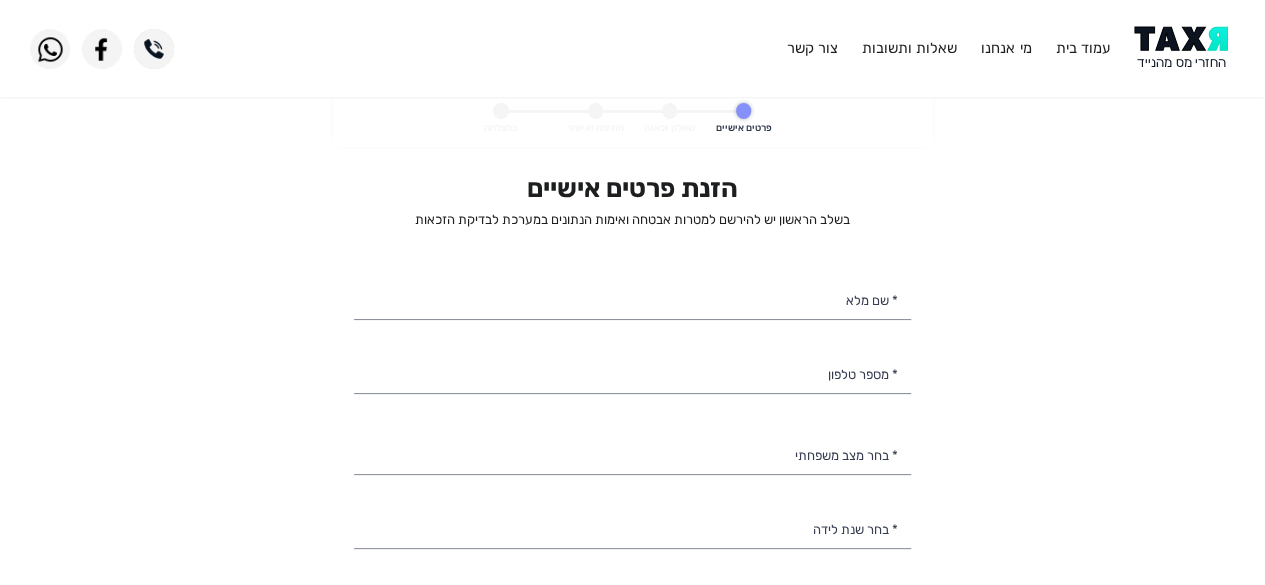 select 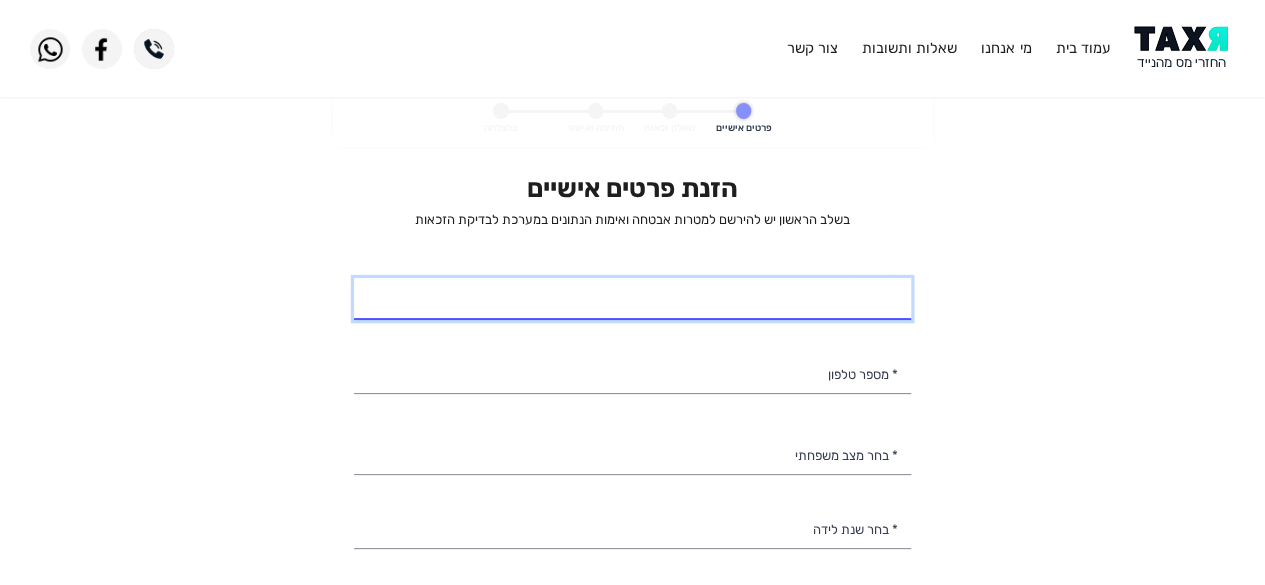 click on "* שם מלא" at bounding box center [632, 299] 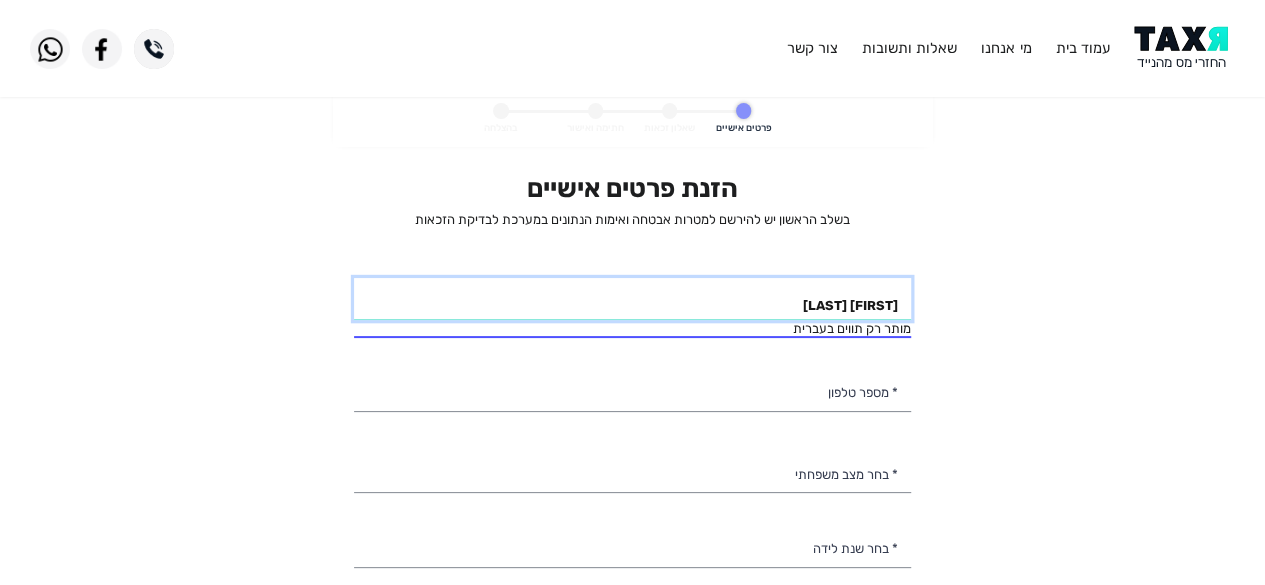 type on "[FIRST] [LAST]" 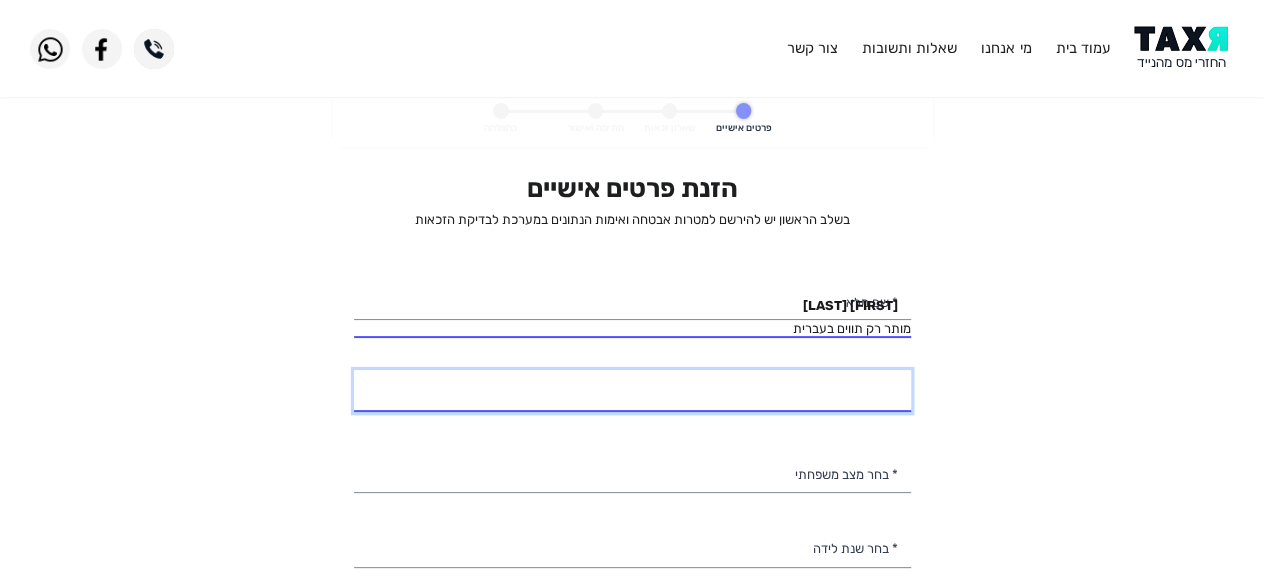 click on "* מספר טלפון" at bounding box center [632, 391] 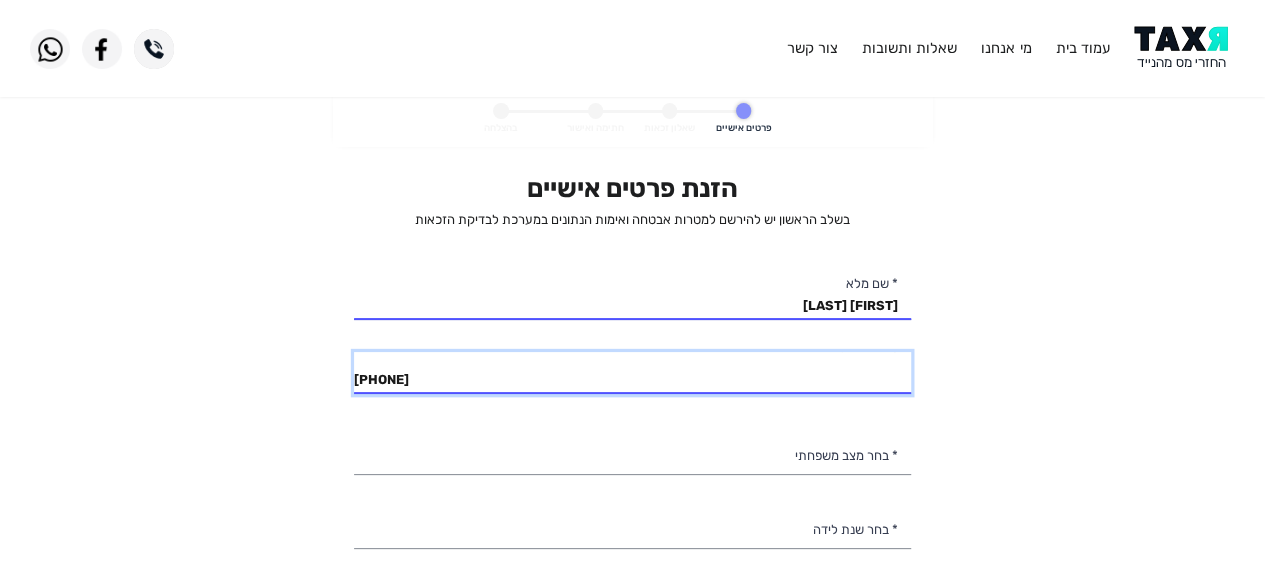 type on "[PHONE]" 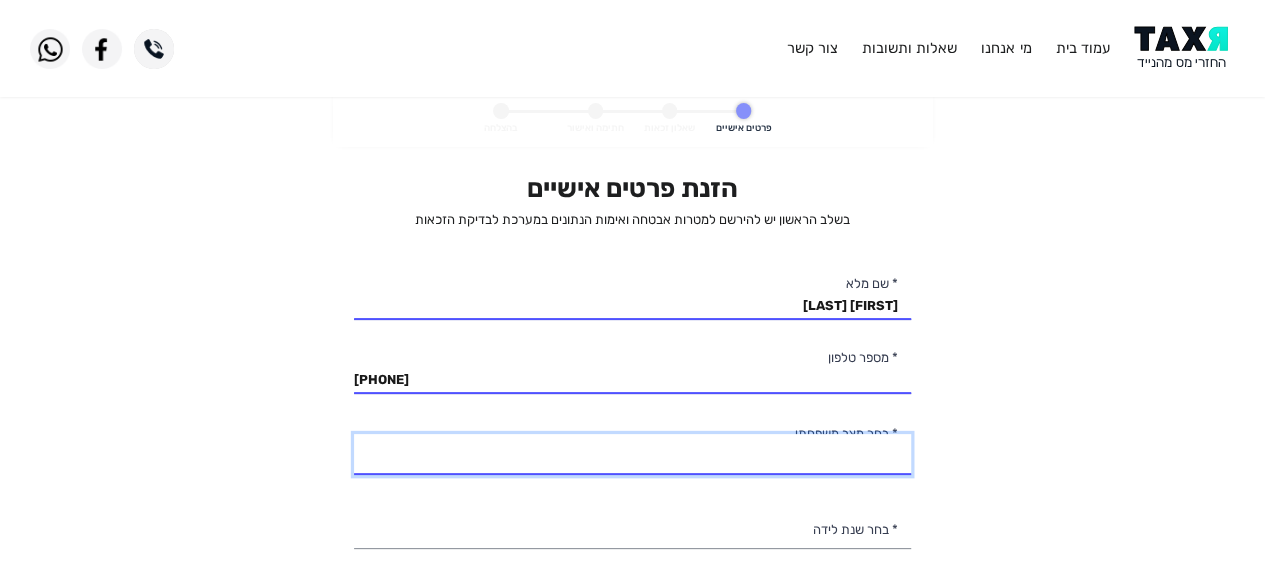 click on "רווק/ה נשוי/אה גרוש/ה אלמן/נה" at bounding box center [632, 455] 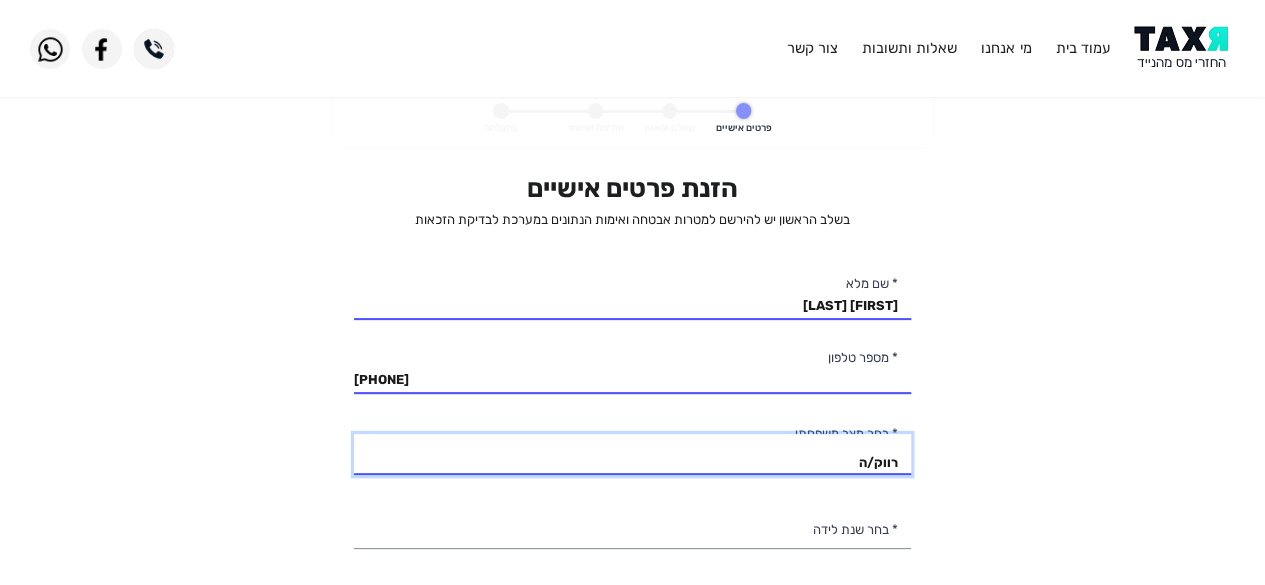 click on "רווק/ה נשוי/אה גרוש/ה אלמן/נה" at bounding box center [632, 455] 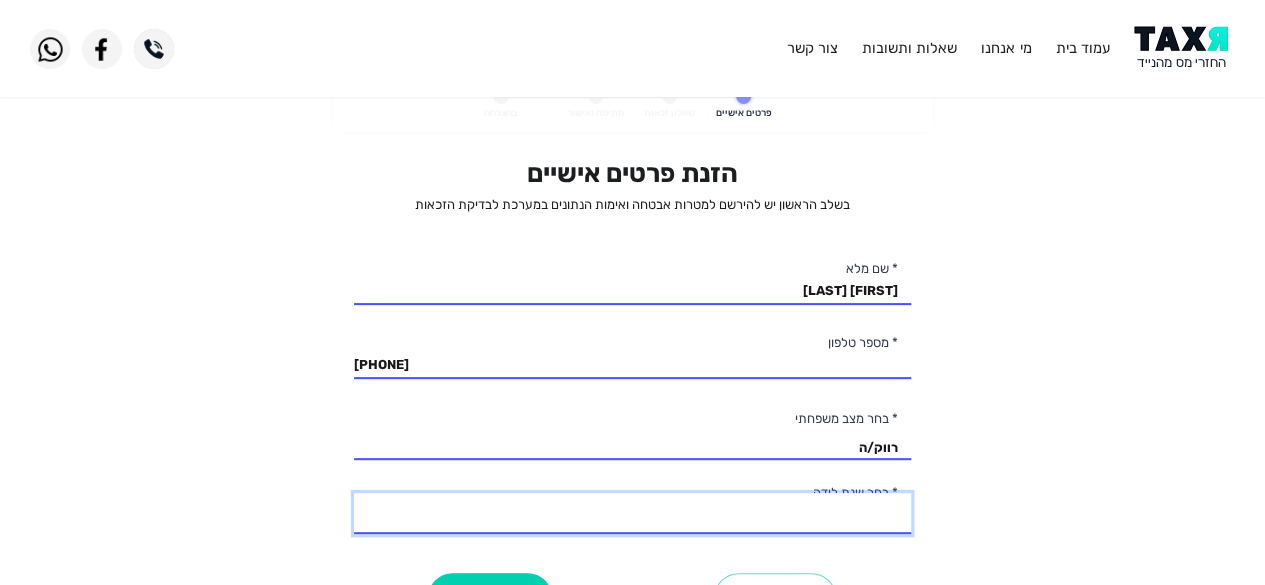 click on "2003 2002 2001 2000 1999 1998 1997 1996 1995 1994 1993 1992 1991 1990 1989 1988 1987 1986 1985 1984 1983 1982 1981 1980 1979 1978 1977 1976 1975 1974 1973 1972 1971 1970 1969 1968 1967 1966 1965 1964 1963 1962 1961 1960 1959 1958 1957 1956 1955 1954 1953 1952 1951 1950 1949 1948 1947 1946 1945" at bounding box center (632, 514) 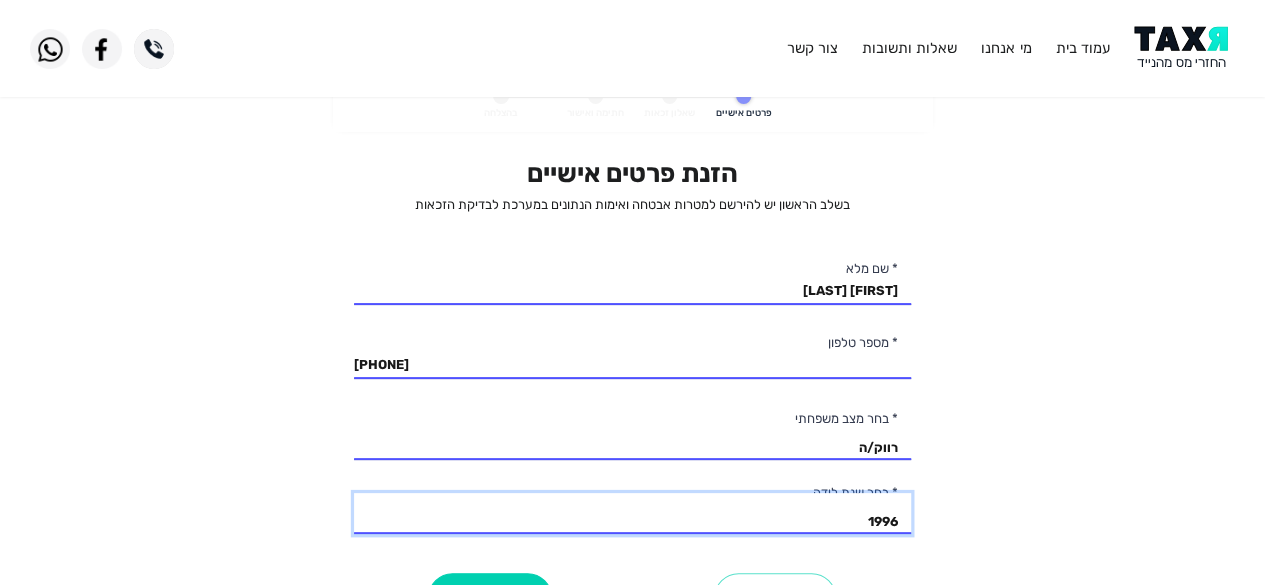 click on "2003 2002 2001 2000 1999 1998 1997 1996 1995 1994 1993 1992 1991 1990 1989 1988 1987 1986 1985 1984 1983 1982 1981 1980 1979 1978 1977 1976 1975 1974 1973 1972 1971 1970 1969 1968 1967 1966 1965 1964 1963 1962 1961 1960 1959 1958 1957 1956 1955 1954 1953 1952 1951 1950 1949 1948 1947 1946 1945" at bounding box center (632, 514) 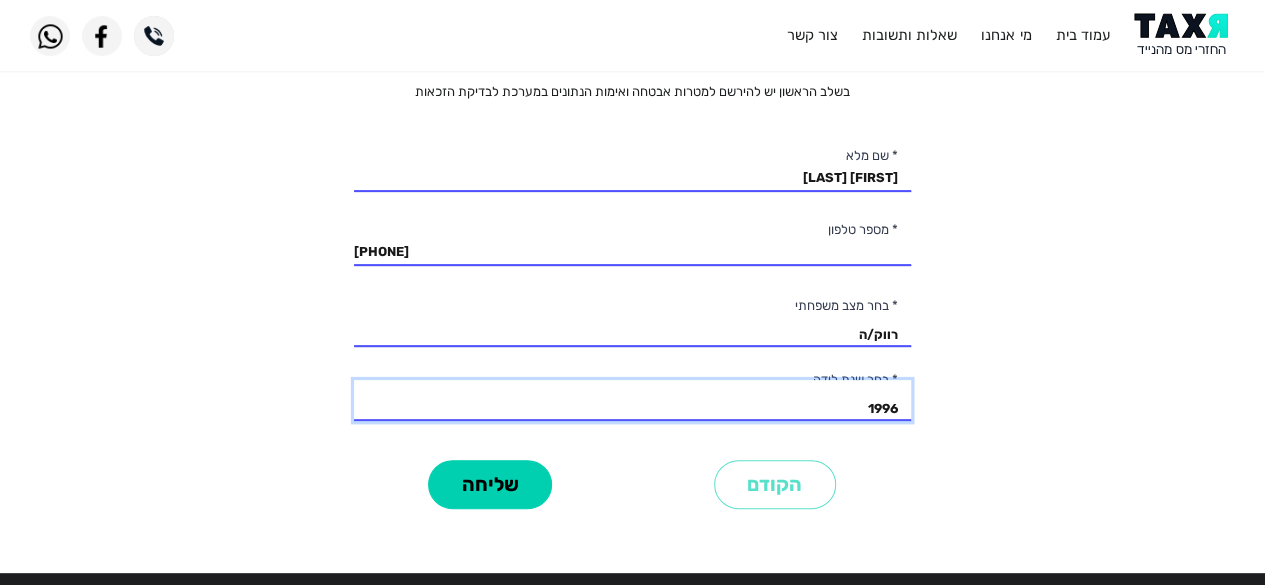 scroll, scrollTop: 138, scrollLeft: 0, axis: vertical 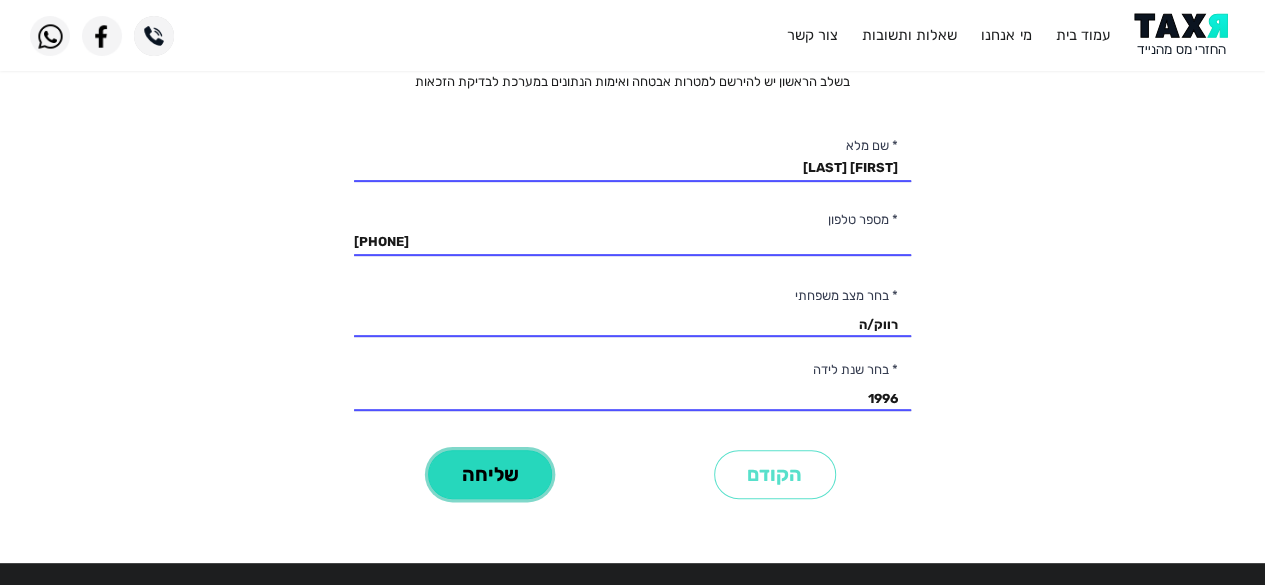 click on "שליחה" at bounding box center [490, 474] 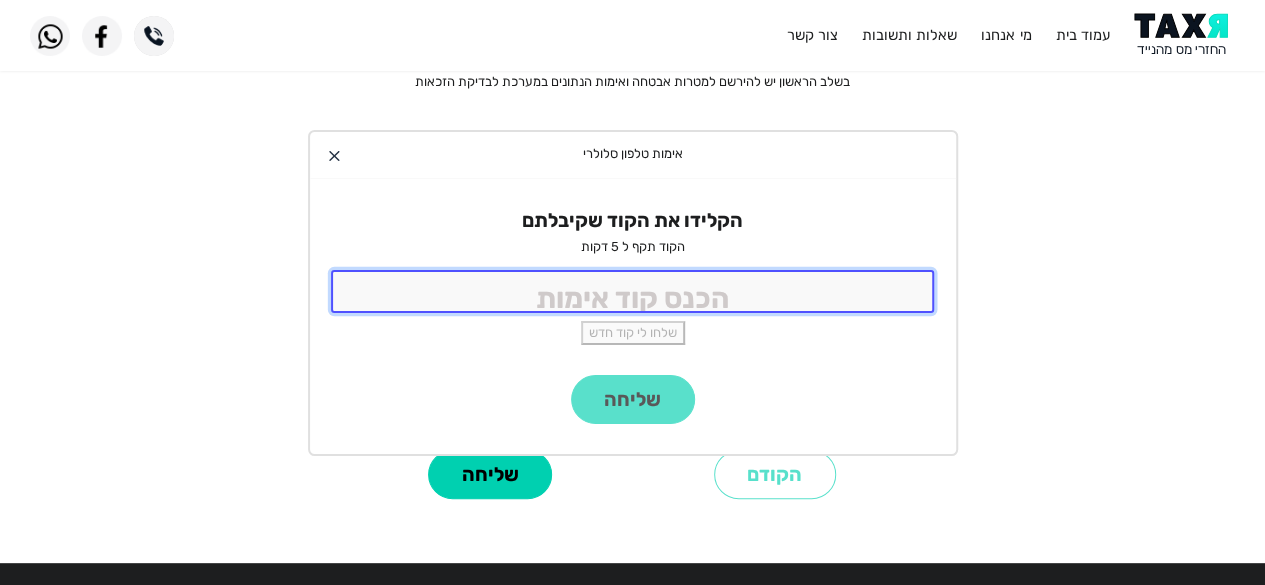 click 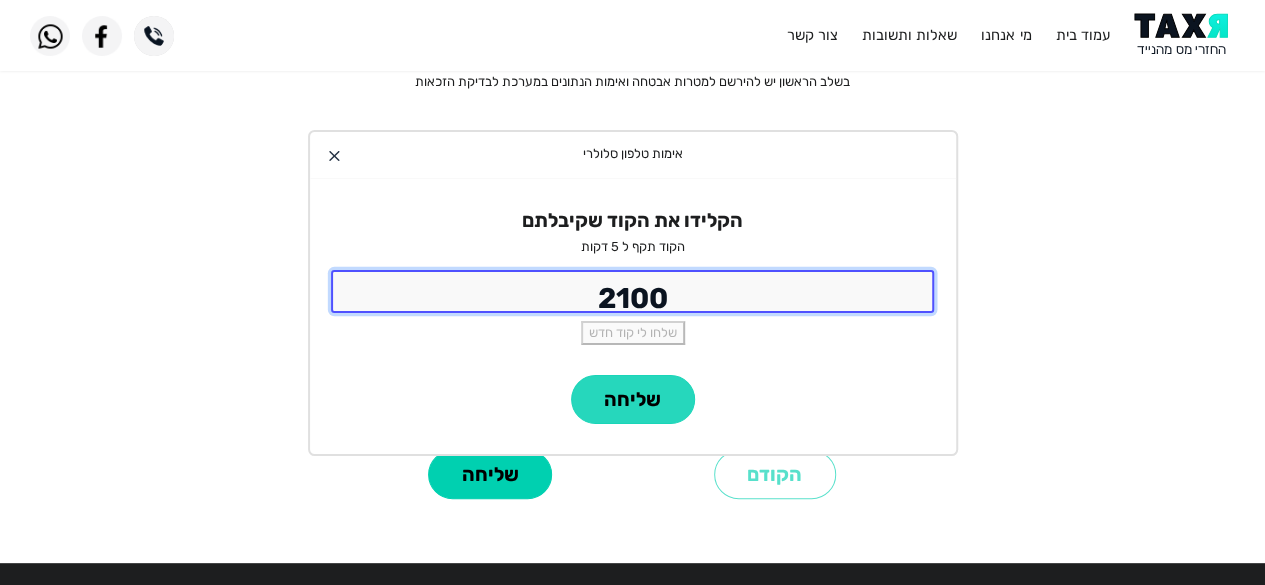 type on "2100" 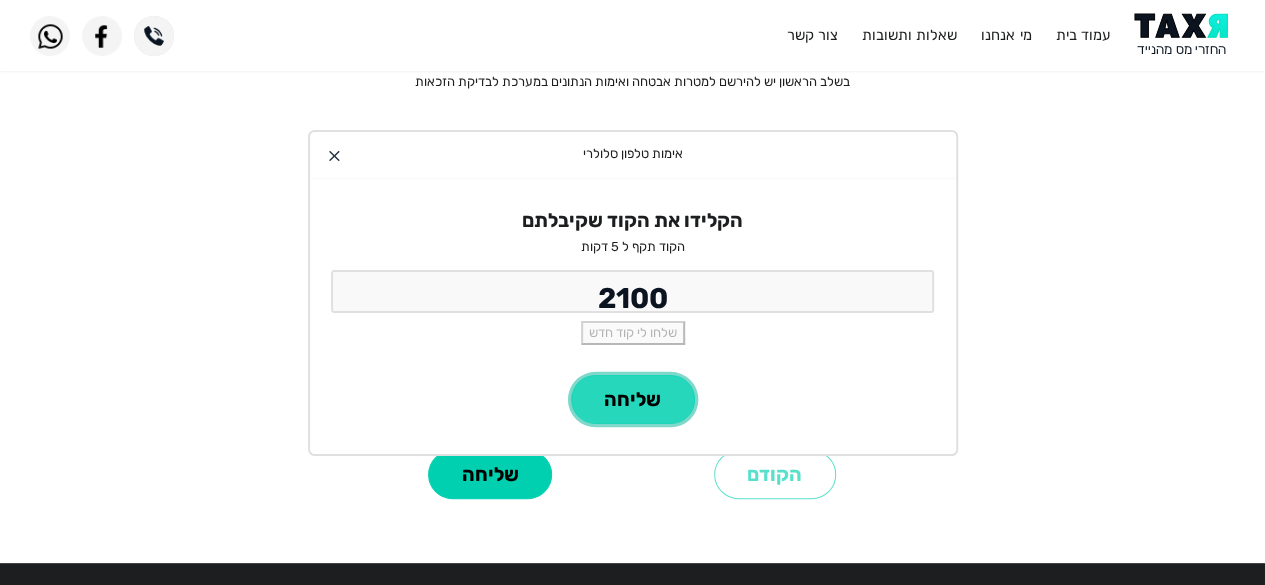 click on "שליחה" 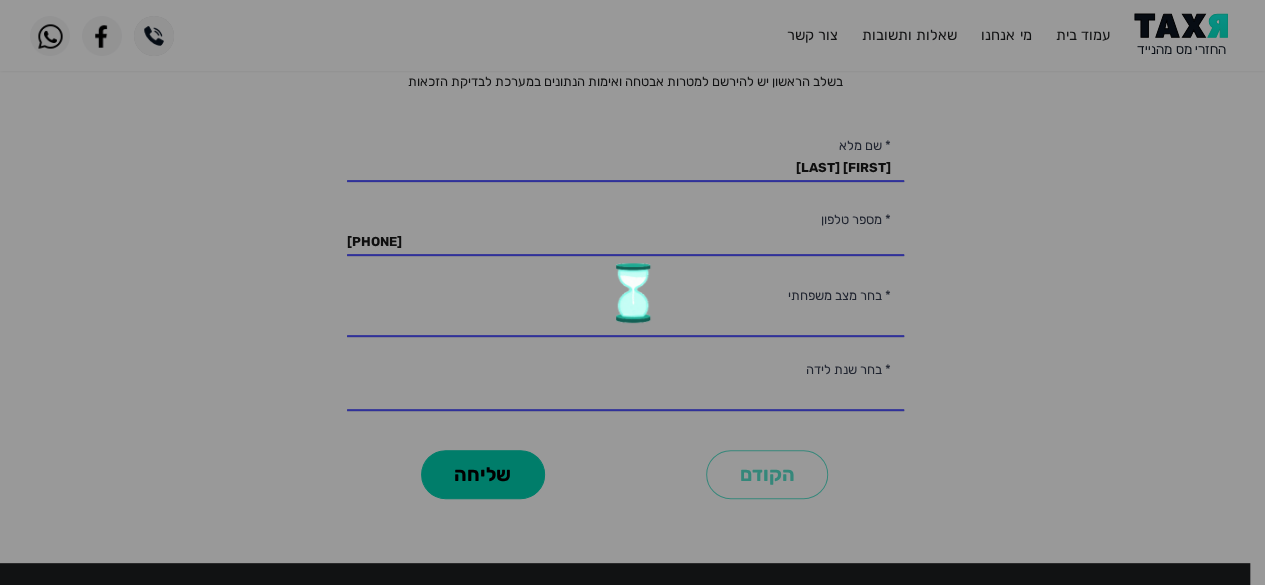 scroll, scrollTop: 0, scrollLeft: 0, axis: both 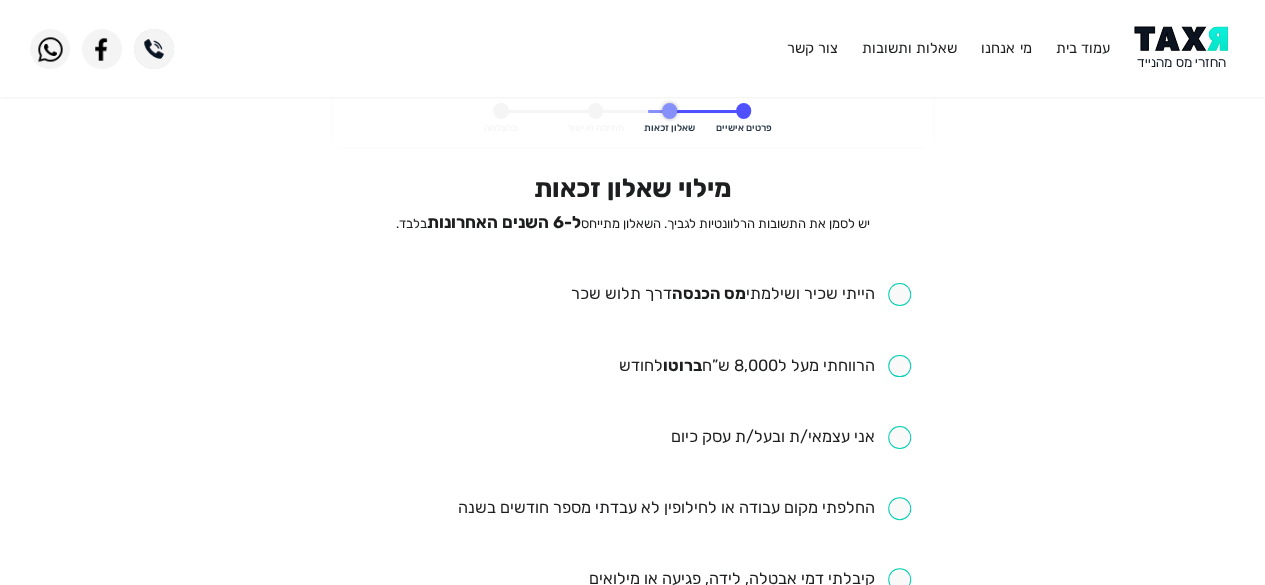 drag, startPoint x: 881, startPoint y: 222, endPoint x: 386, endPoint y: 221, distance: 495.001 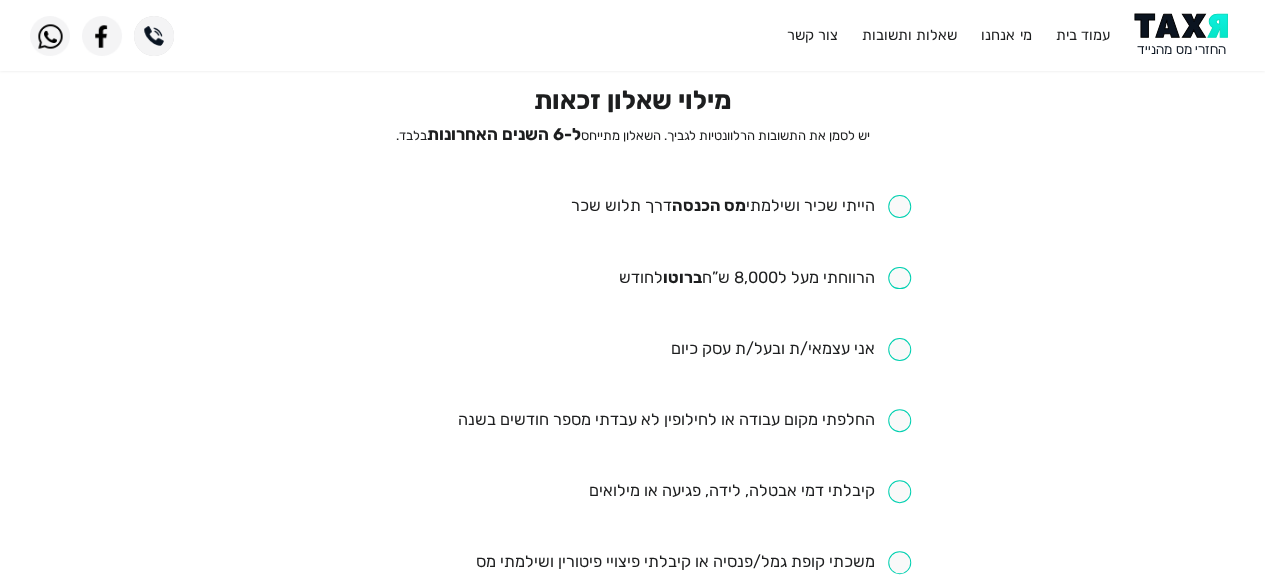 scroll, scrollTop: 94, scrollLeft: 0, axis: vertical 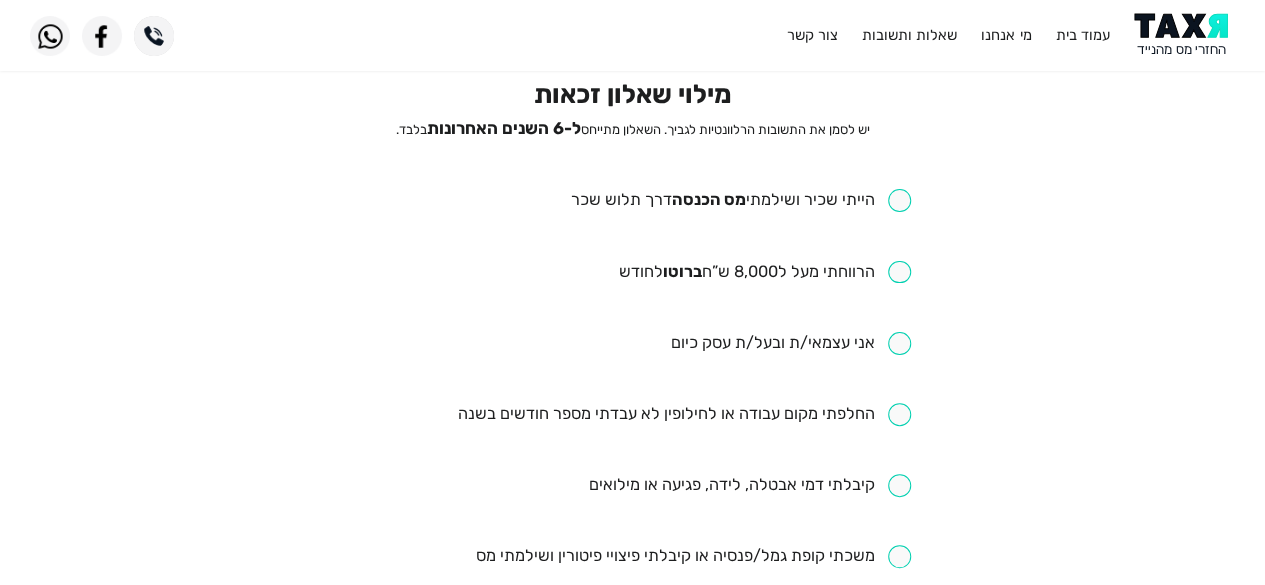 click at bounding box center (740, 200) 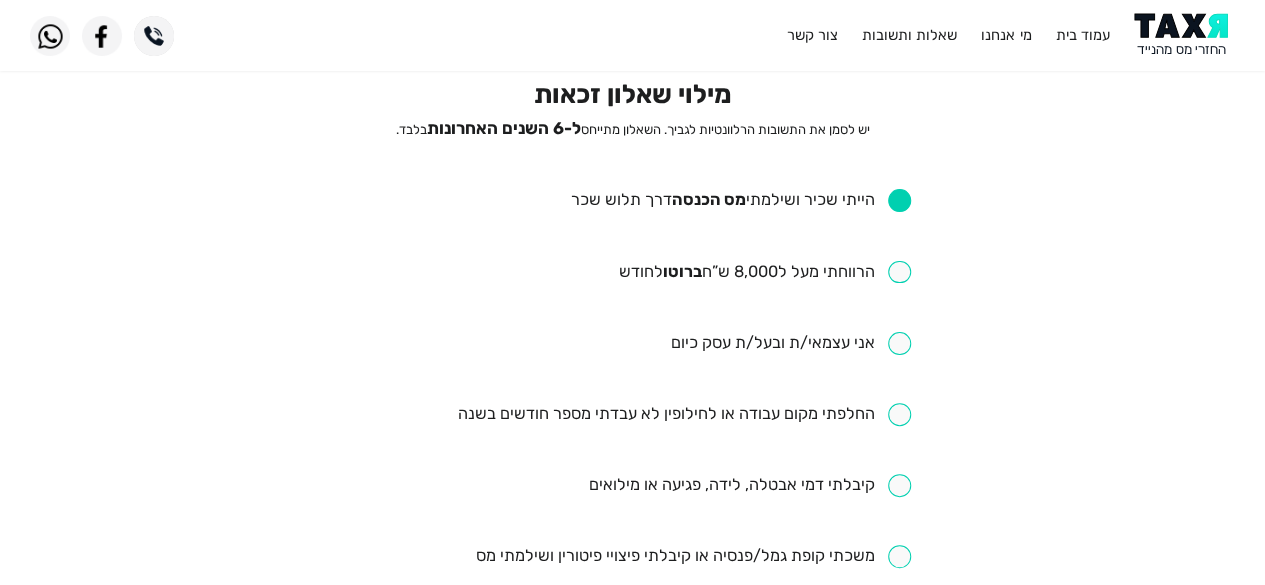 click at bounding box center (790, 343) 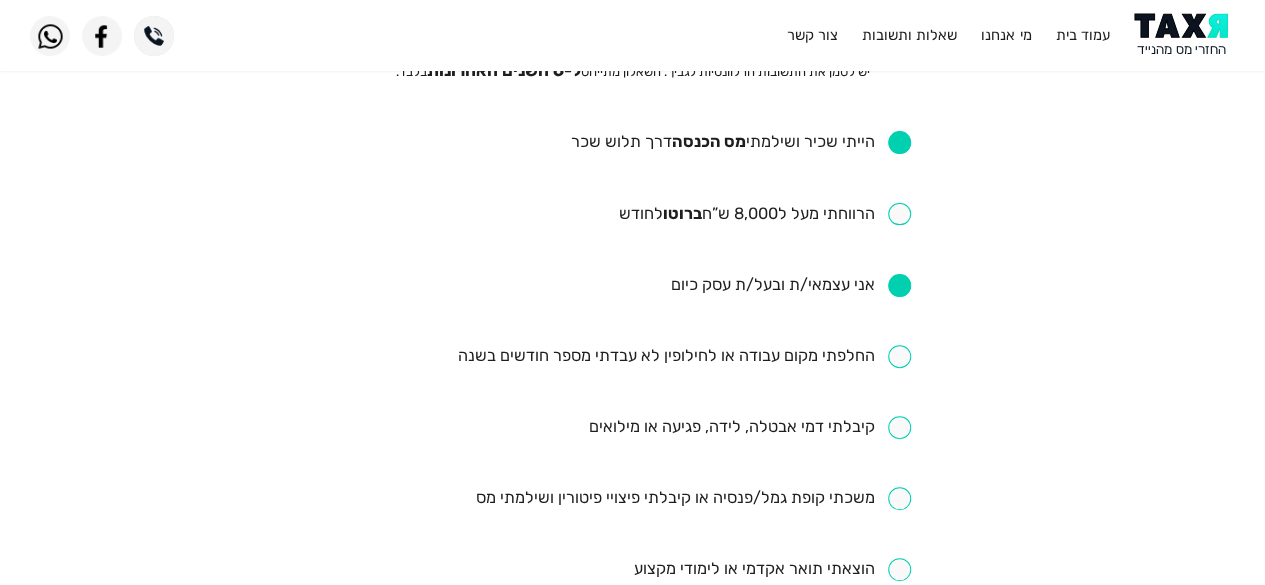 scroll, scrollTop: 107, scrollLeft: 0, axis: vertical 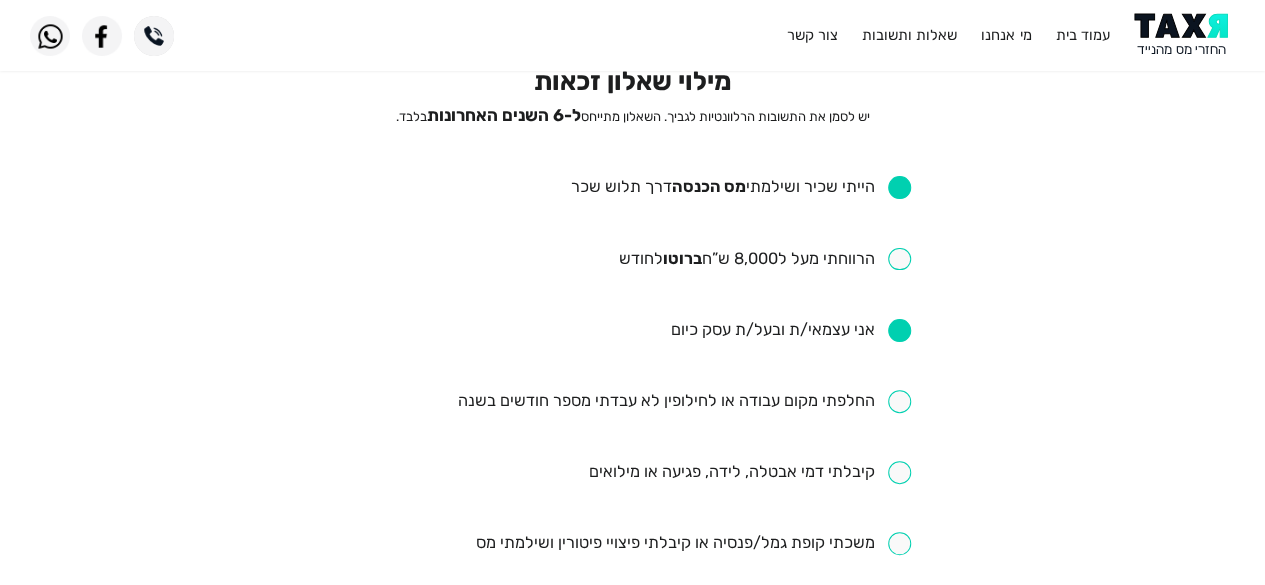 click on "פרטים אישיים שאלון זכאות חתימה ואישור בהצלחה מילוי שאלון זכאות   יש לסמן את התשובות הרלוונטיות לגביך. השאלון מתייחס  ל-6 השנים האחרונות  בלבד.  הייתי שכיר ושילמתי  מס הכנסה  דרך תלוש שכר הרווחתי מעל ל8,000 ש”ח  ברוטו  לחודש אני עצמאי/ת ובעל/ת עסק כיום החלפתי מקום עבודה או לחילופין לא עבדתי מספר חודשים בשנה קיבלתי דמי אבטלה, לידה, פגיעה או מילואים משכתי קופת גמל/פנסיה או קיבלתי פיצויי פיטורין ושילמתי מס הוצאתי תואר אקדמי או לימודי מקצוע נולדו לי ילד או ילדה יש לי ילד/ה המקבל/ת קצבת נכות מביטוח לאומי או עבר/ה ועדת השמה לחינוך מיוחד התגוררתי ביישוב ספר או עיירת פיתוח" 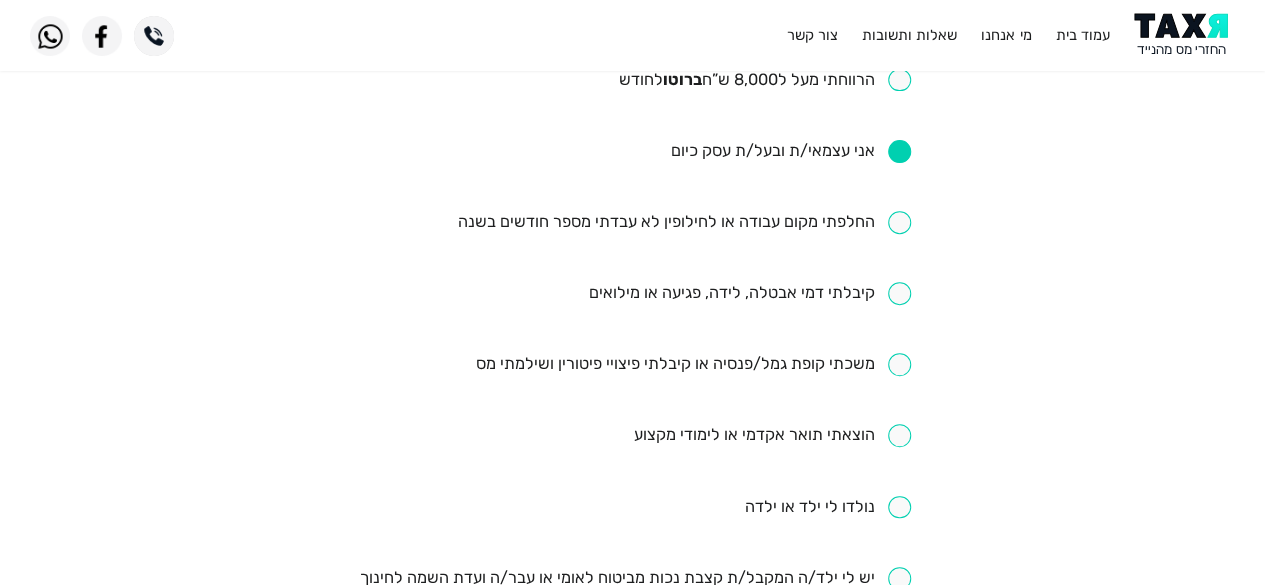 scroll, scrollTop: 292, scrollLeft: 0, axis: vertical 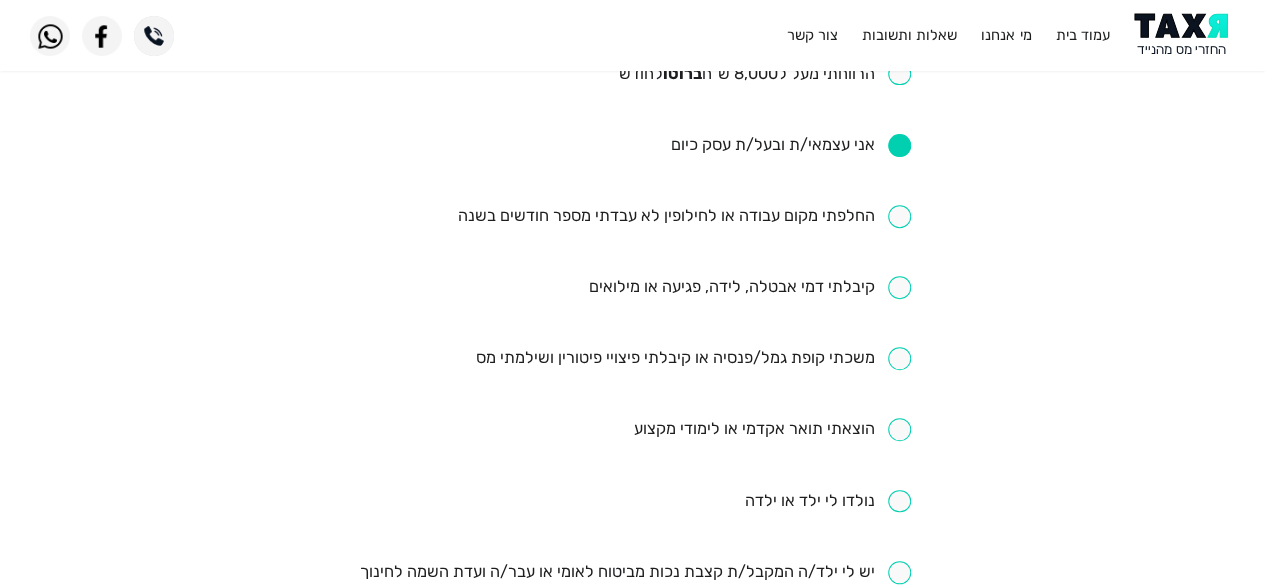 click at bounding box center [790, 145] 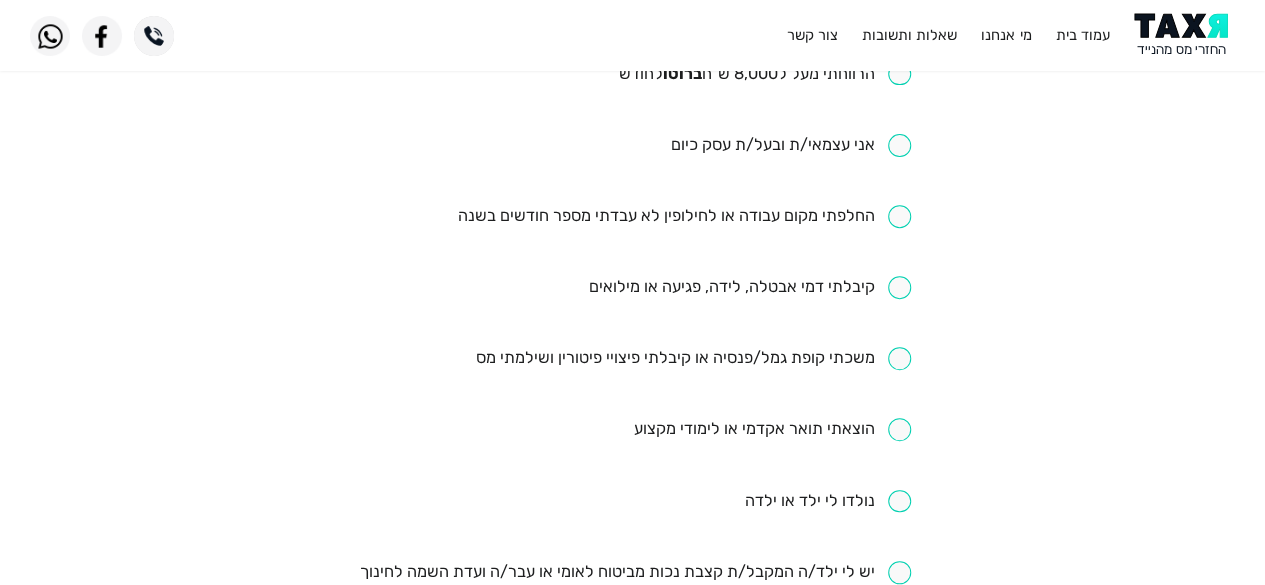 click at bounding box center [684, 216] 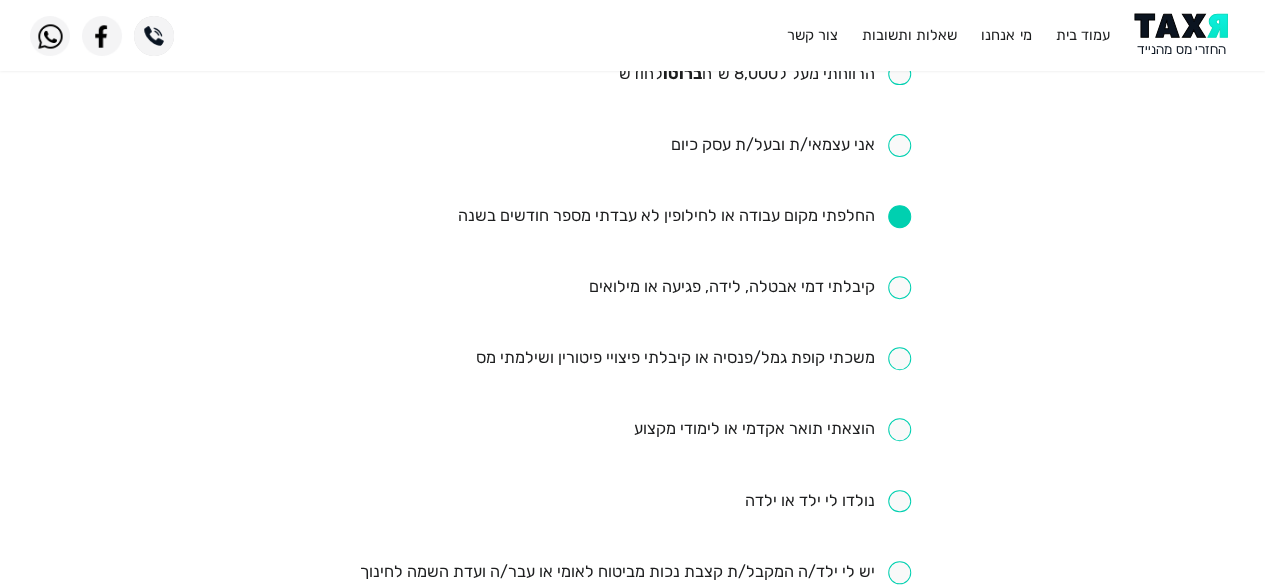 click at bounding box center (749, 287) 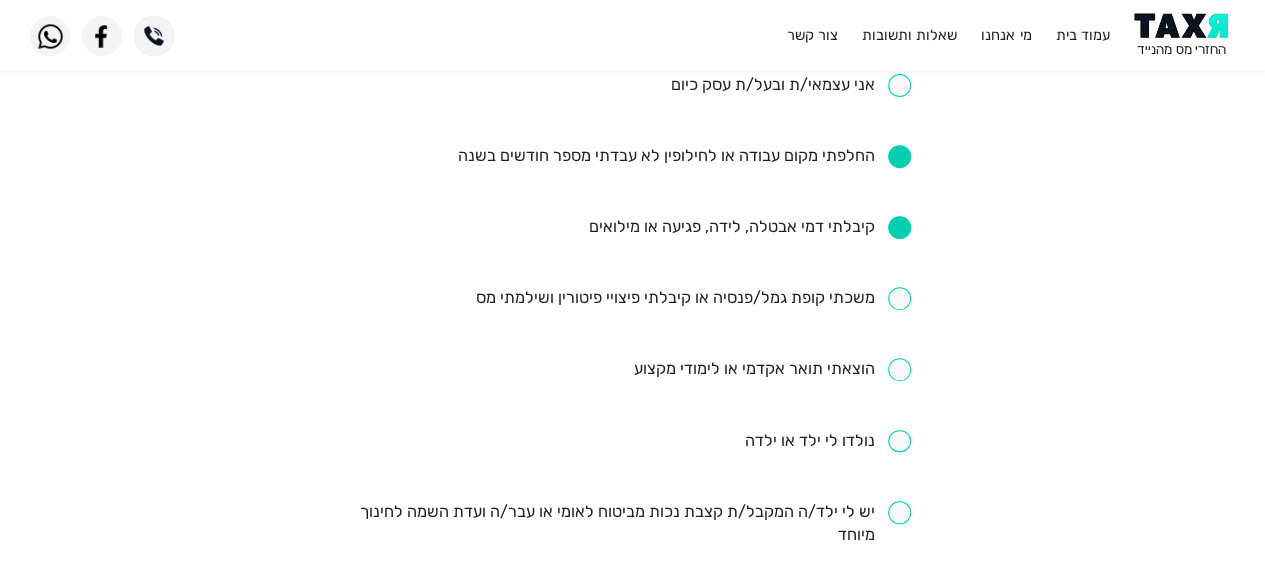 scroll, scrollTop: 354, scrollLeft: 0, axis: vertical 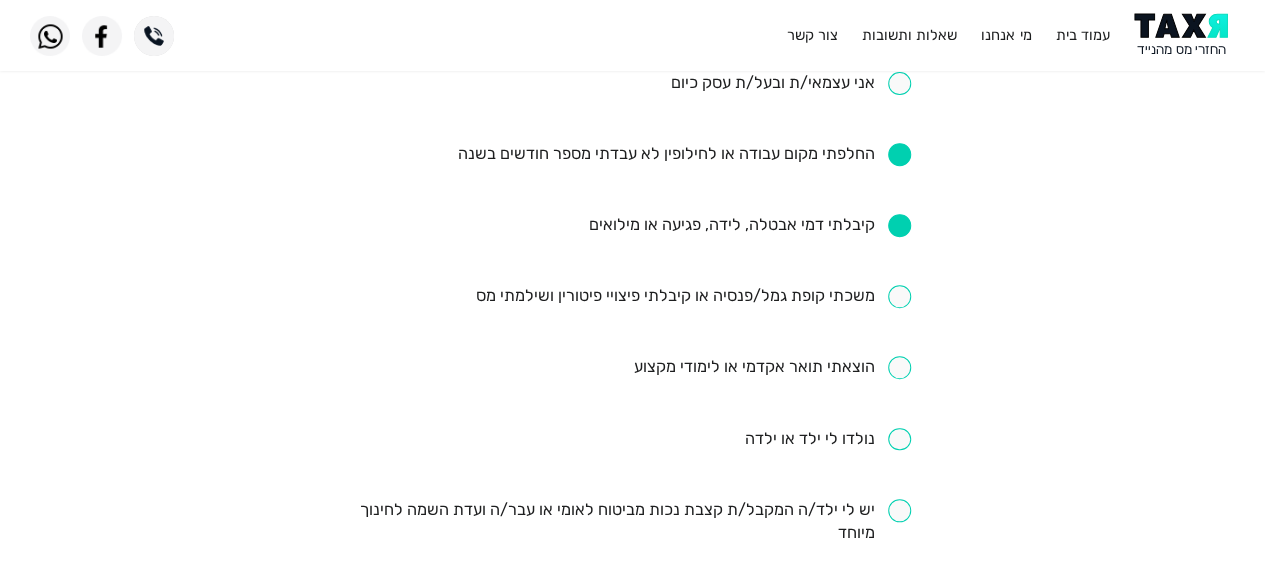 click at bounding box center (772, 367) 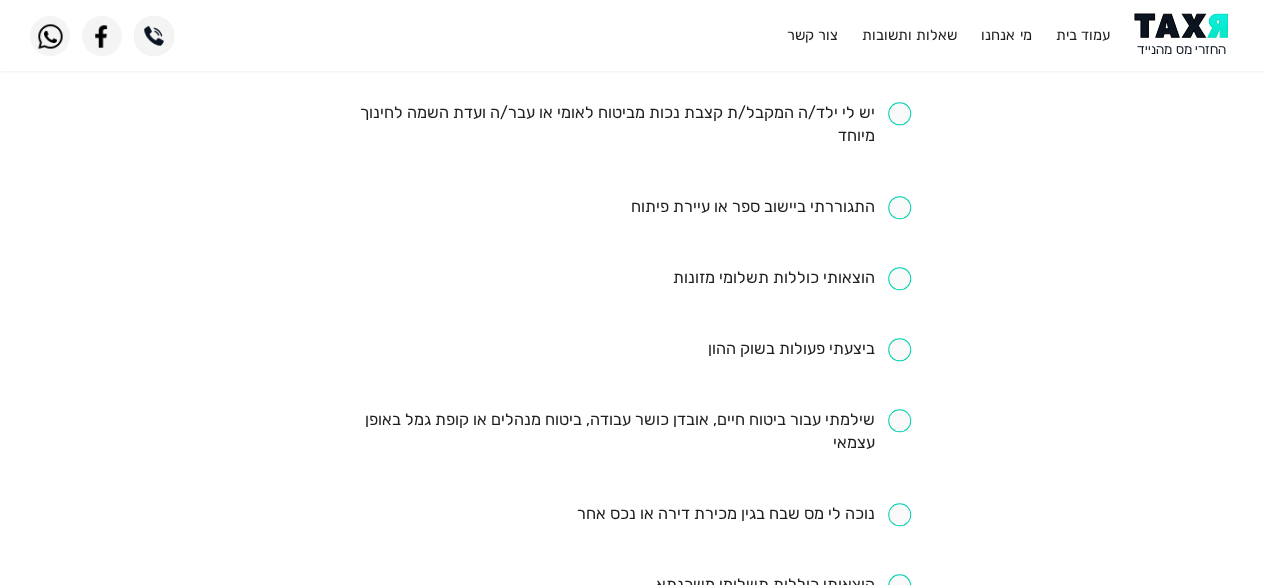 scroll, scrollTop: 753, scrollLeft: 0, axis: vertical 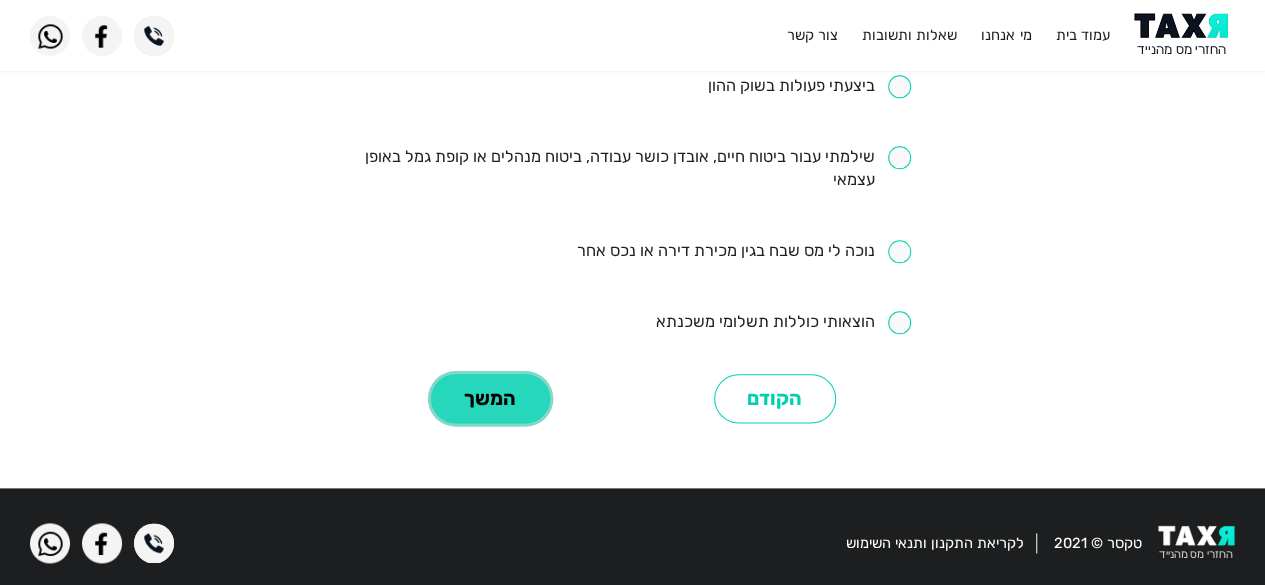 click on "המשך" at bounding box center (490, 398) 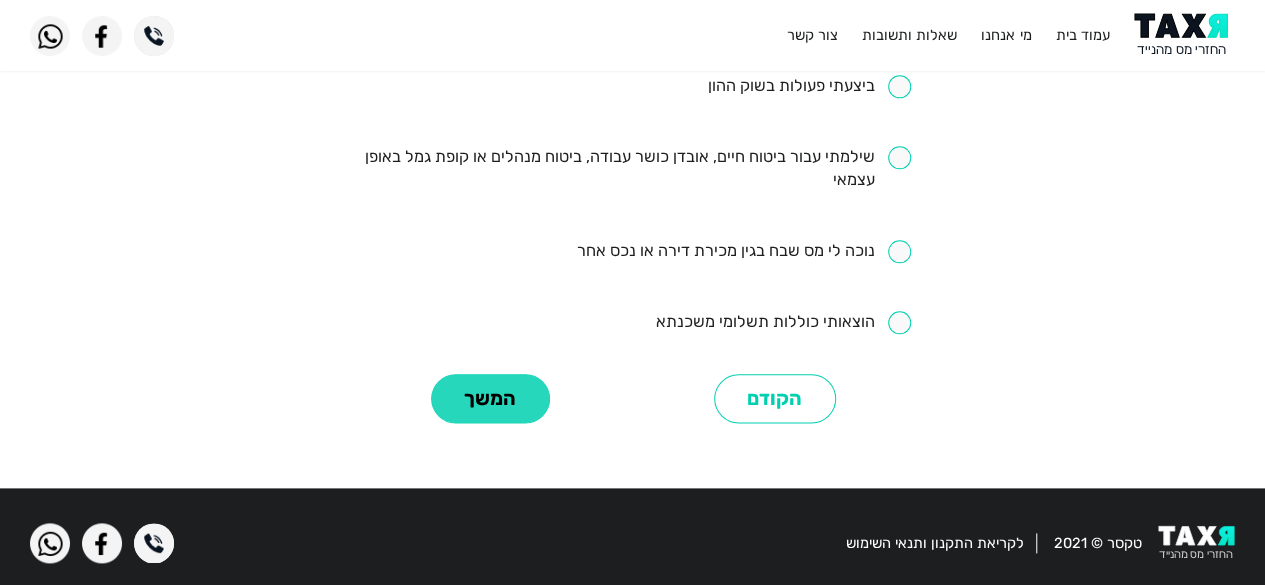 scroll, scrollTop: 0, scrollLeft: 0, axis: both 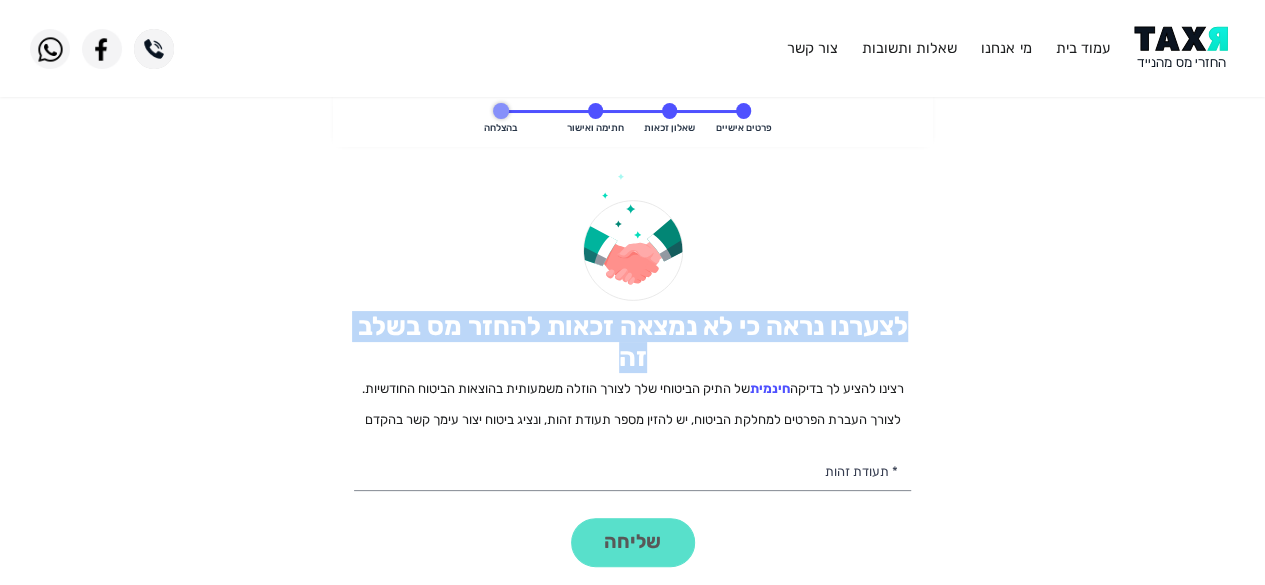 drag, startPoint x: 904, startPoint y: 327, endPoint x: 576, endPoint y: 359, distance: 329.55728 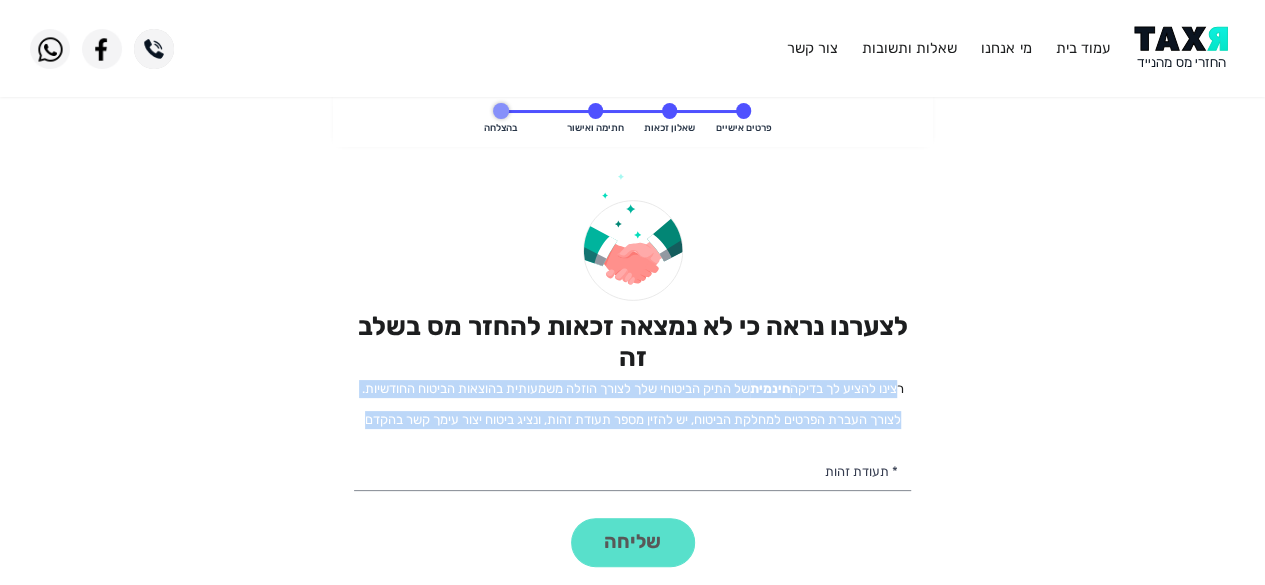 drag, startPoint x: 916, startPoint y: 385, endPoint x: 425, endPoint y: 351, distance: 492.17578 